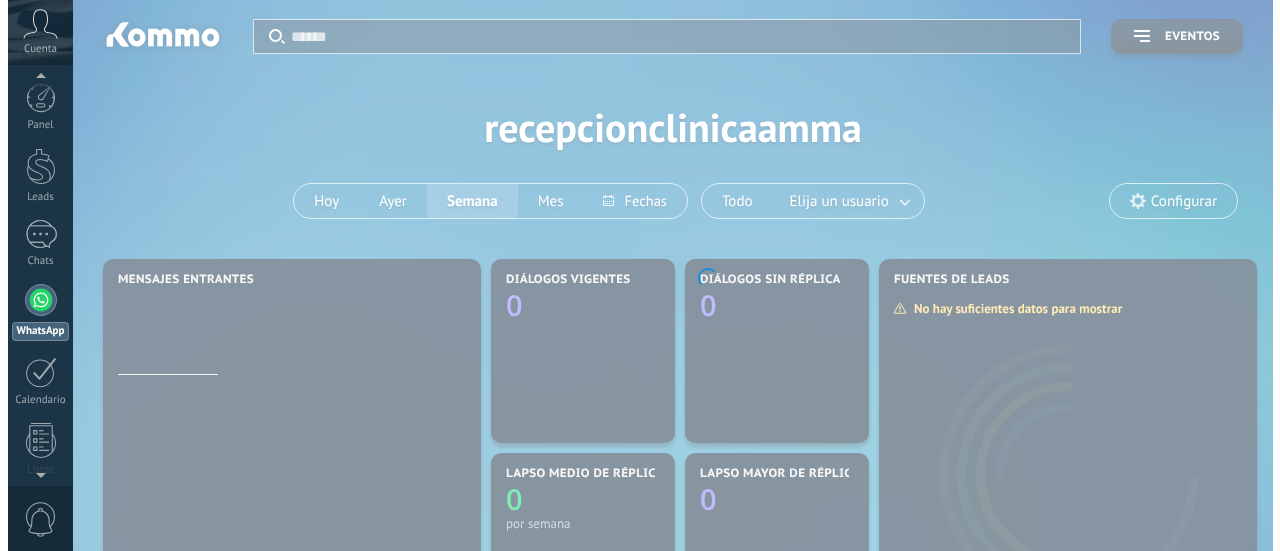scroll, scrollTop: 0, scrollLeft: 0, axis: both 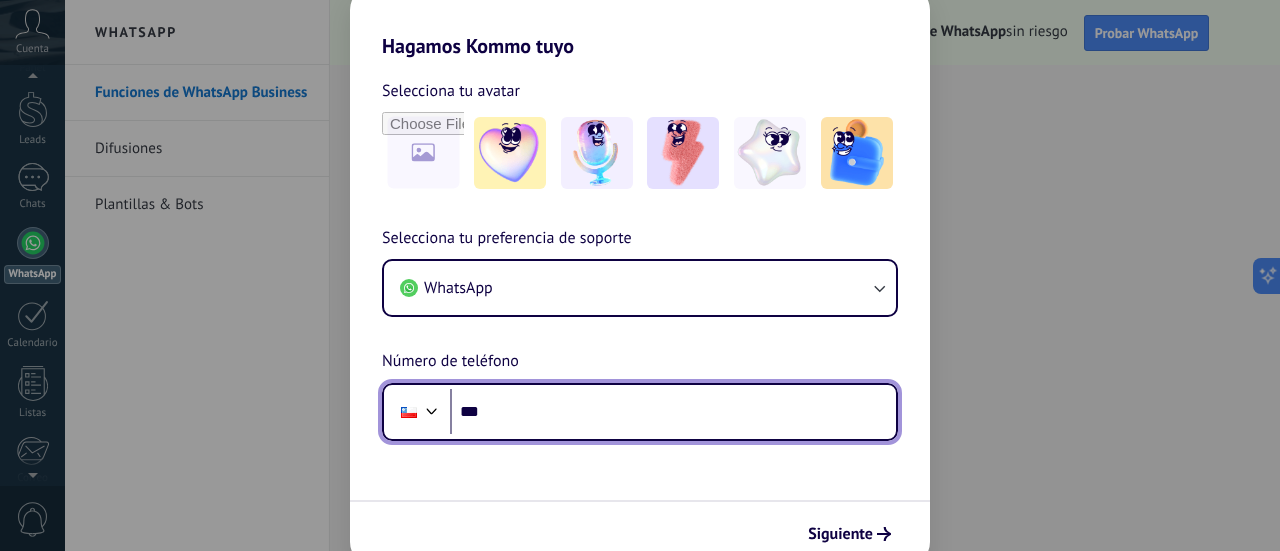 click on "***" at bounding box center (673, 412) 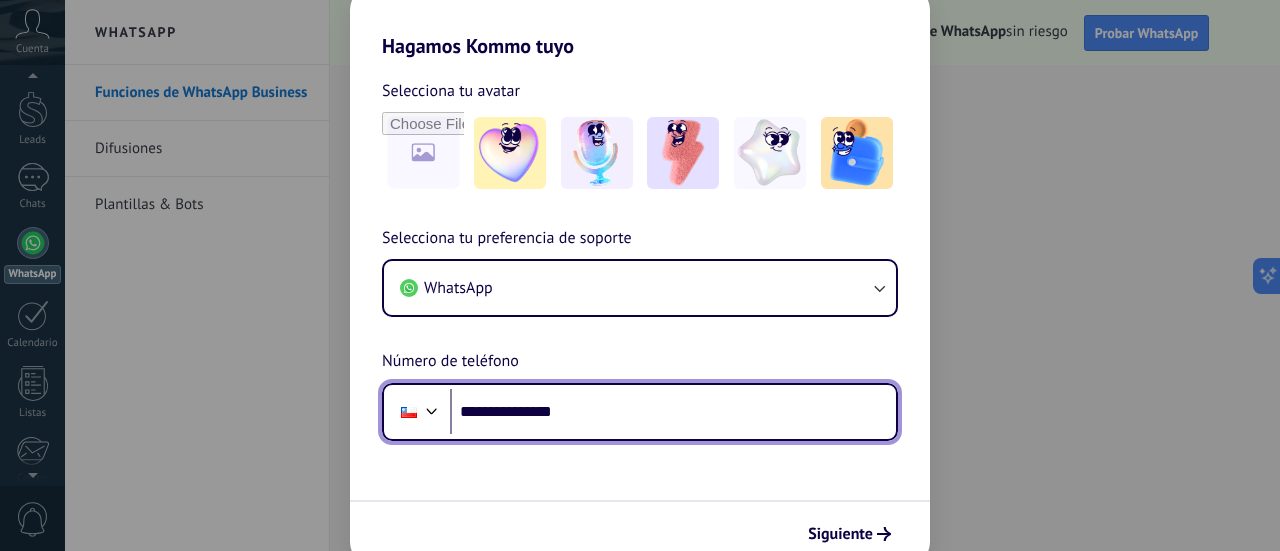 type on "**********" 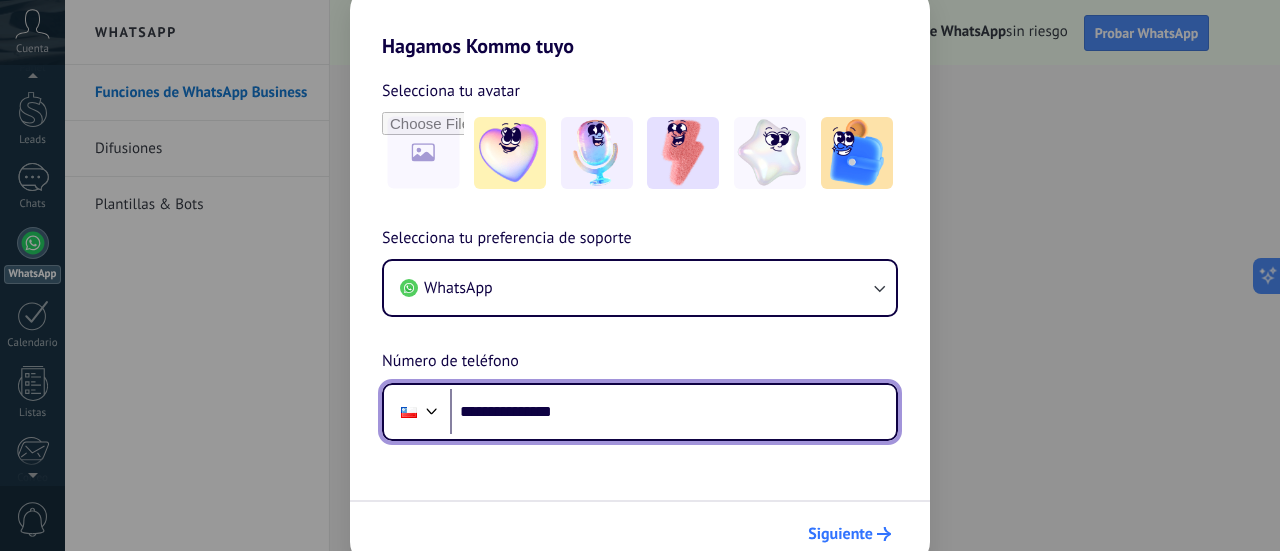 scroll, scrollTop: 0, scrollLeft: 0, axis: both 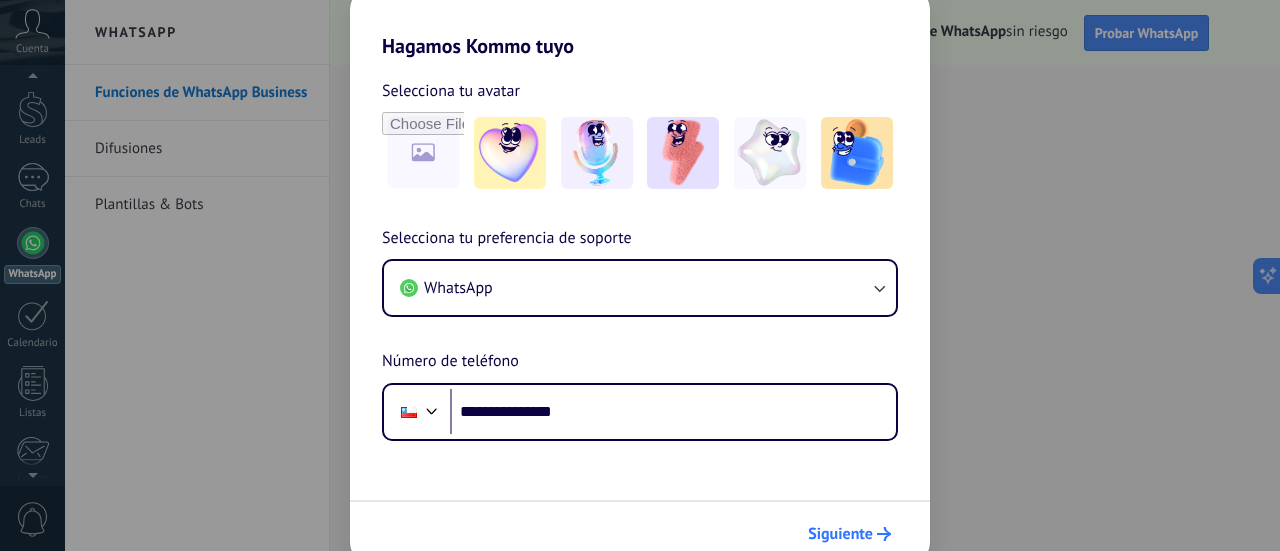 click on "Siguiente" at bounding box center (840, 534) 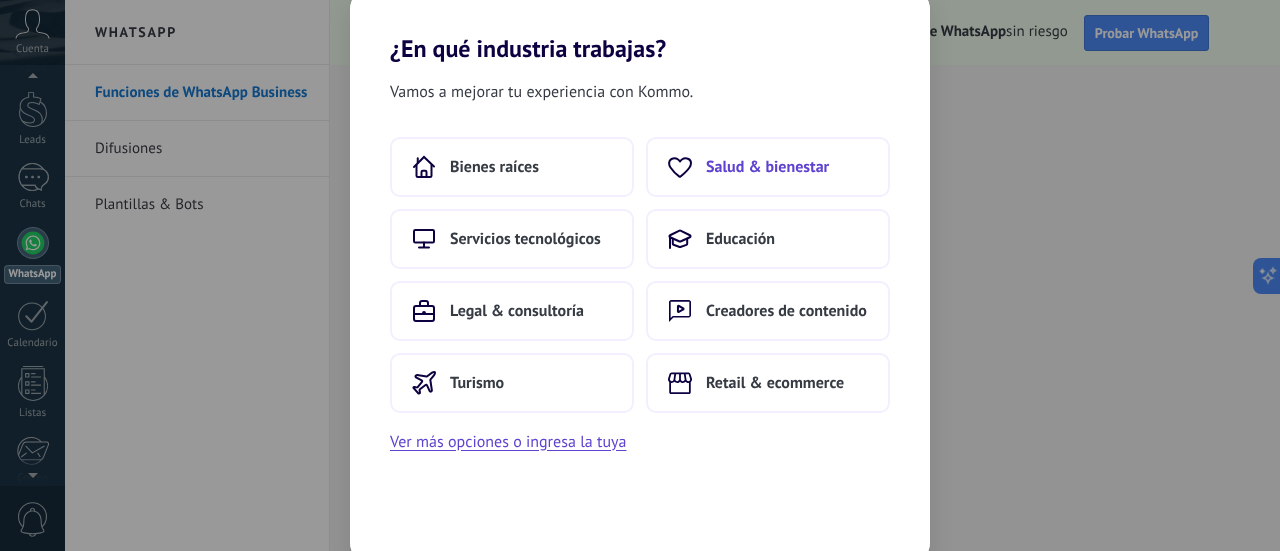 click on "Salud & bienestar" at bounding box center (767, 167) 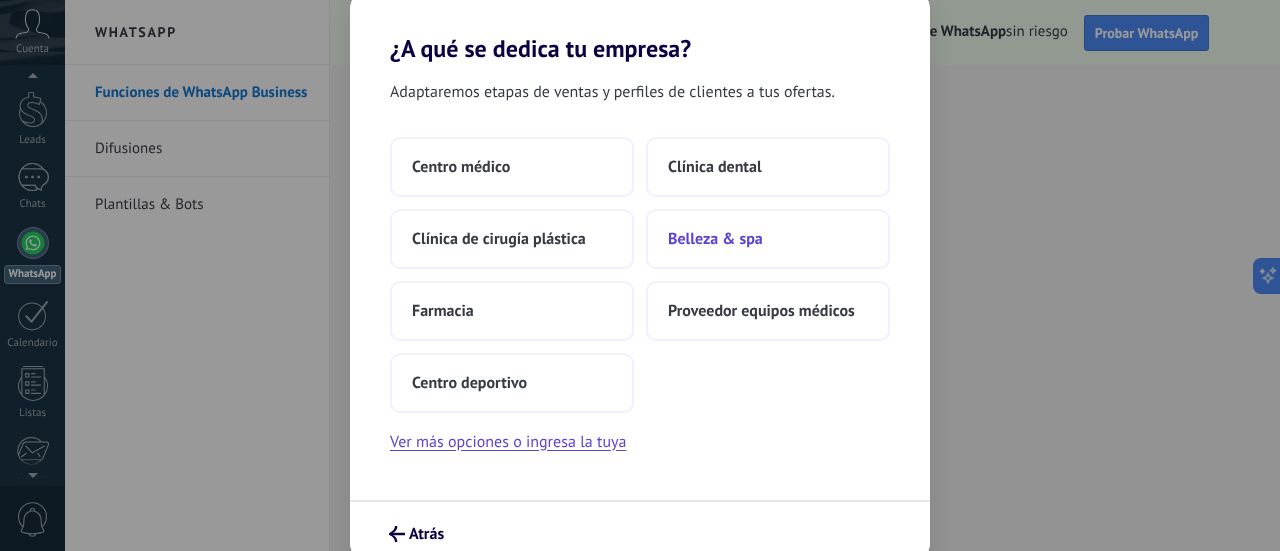 click on "Belleza & spa" at bounding box center (715, 239) 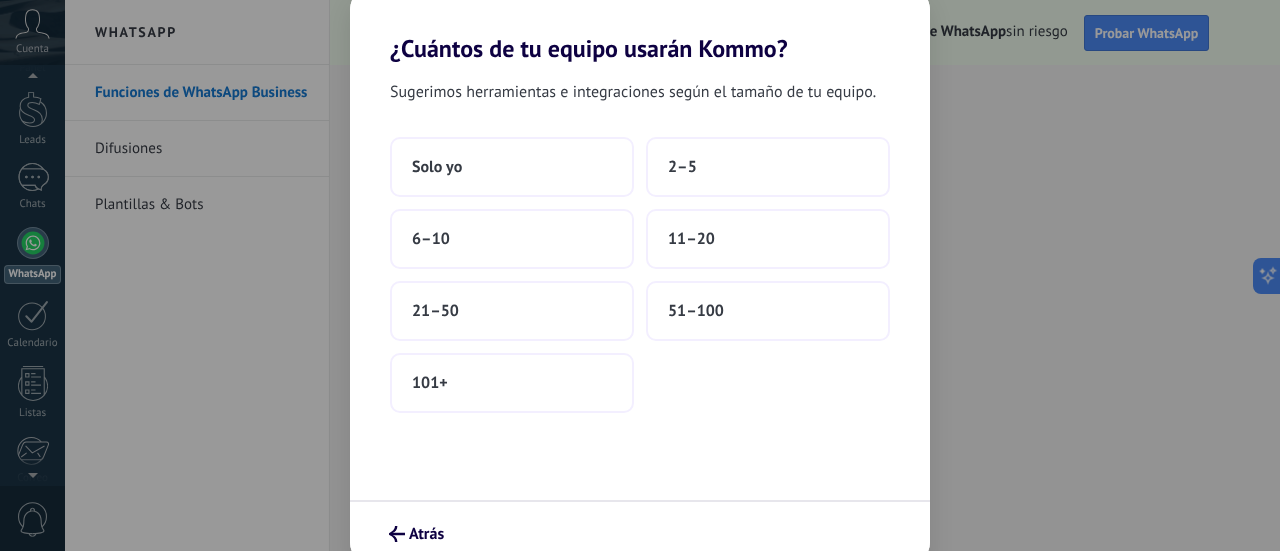 click on "11–20" at bounding box center (691, 239) 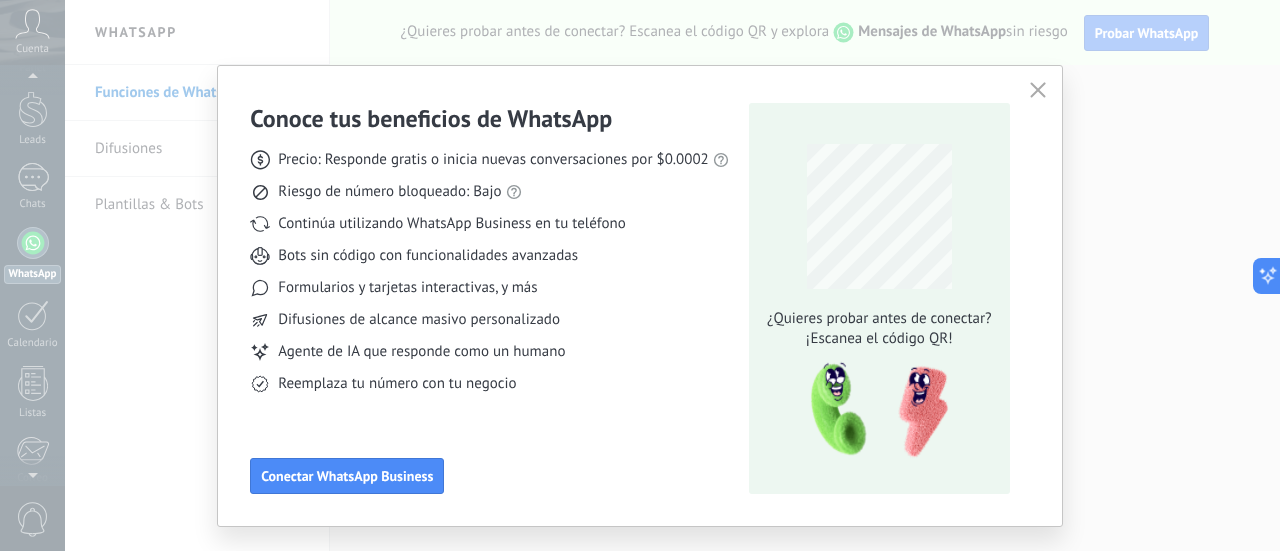 click 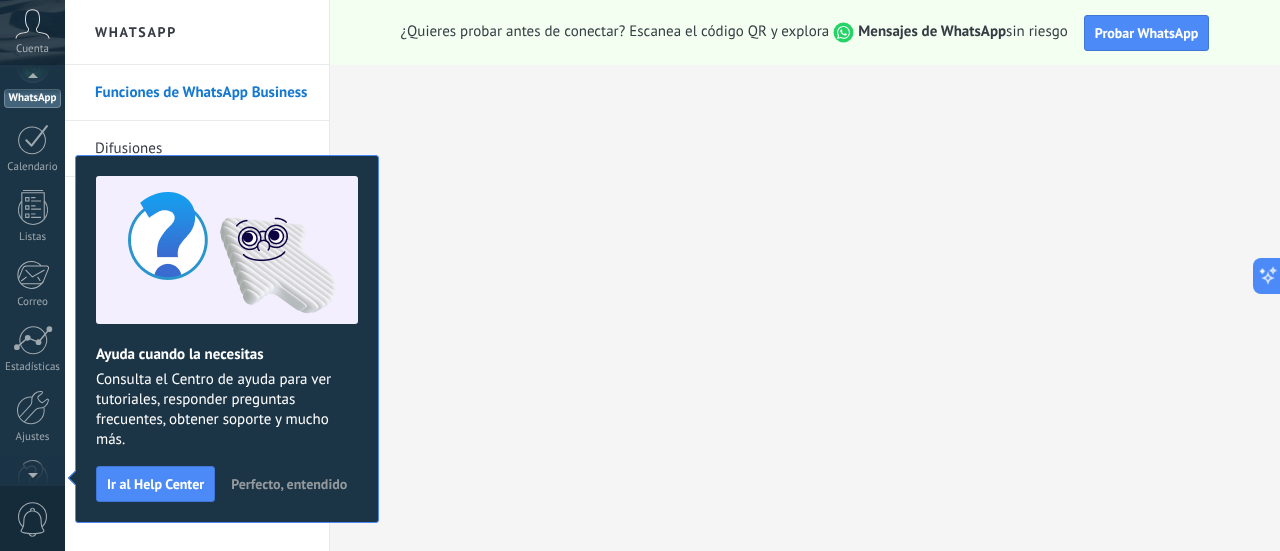 scroll, scrollTop: 57, scrollLeft: 0, axis: vertical 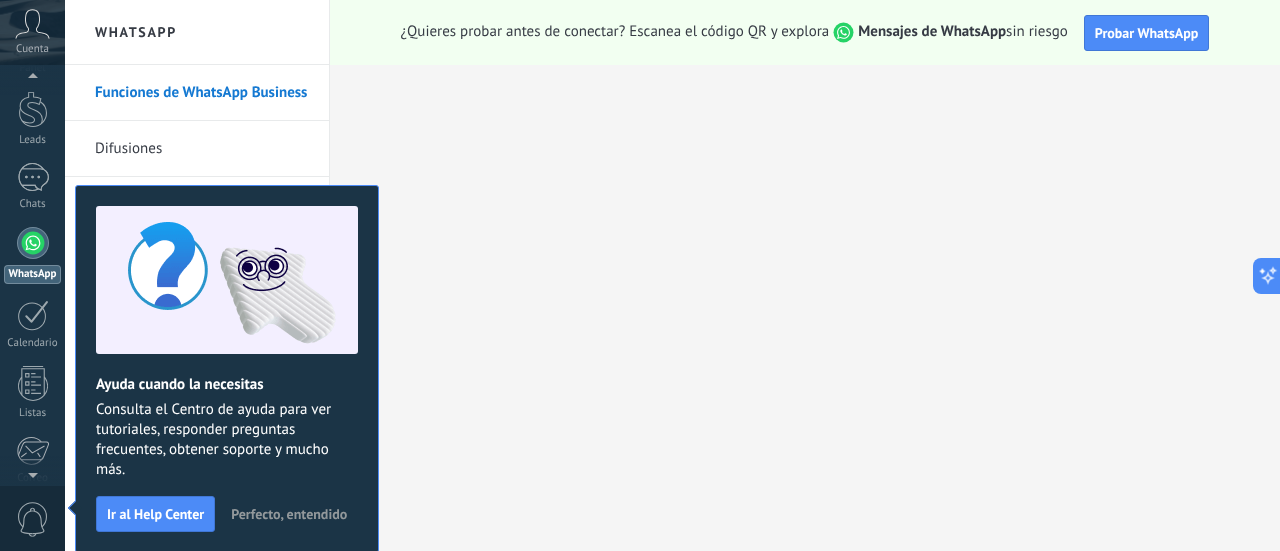 click on "Perfecto, entendido" at bounding box center [289, 514] 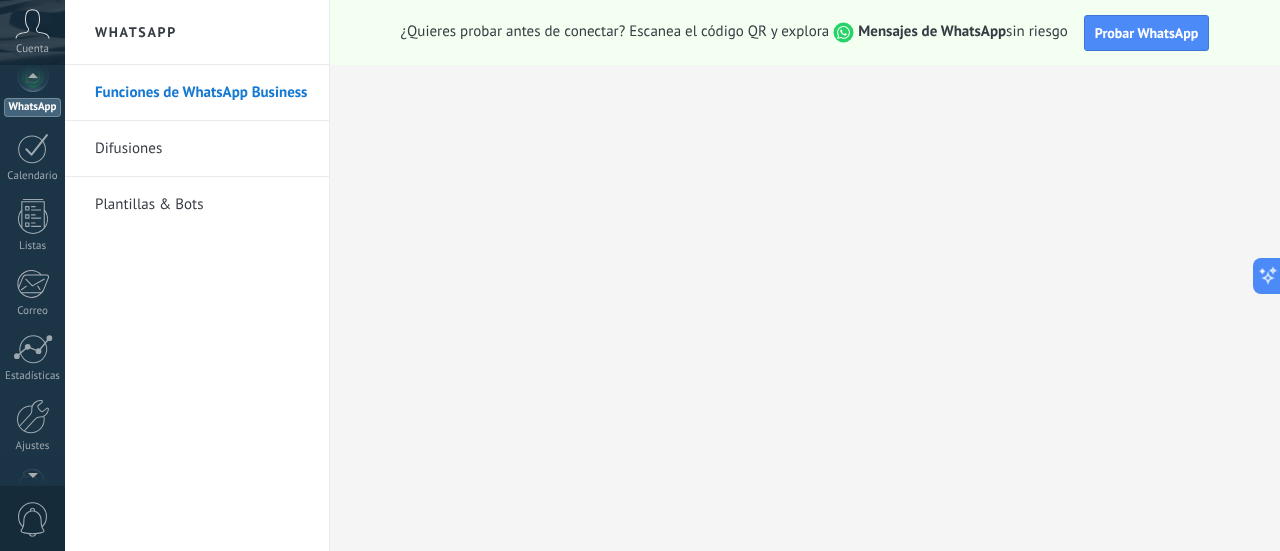 scroll, scrollTop: 264, scrollLeft: 0, axis: vertical 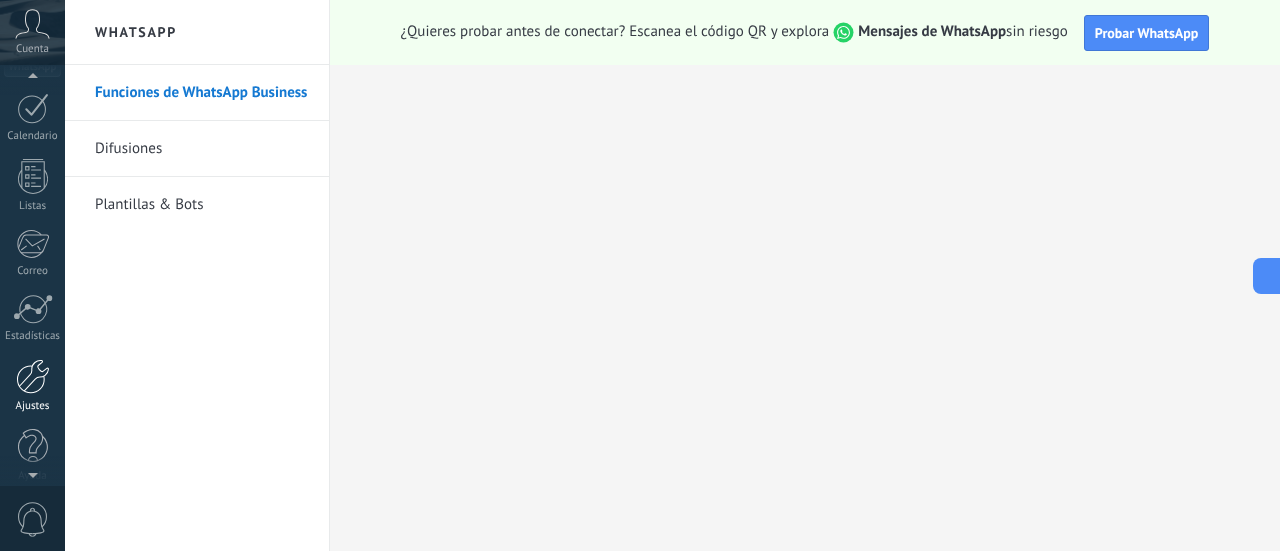 click at bounding box center [33, 376] 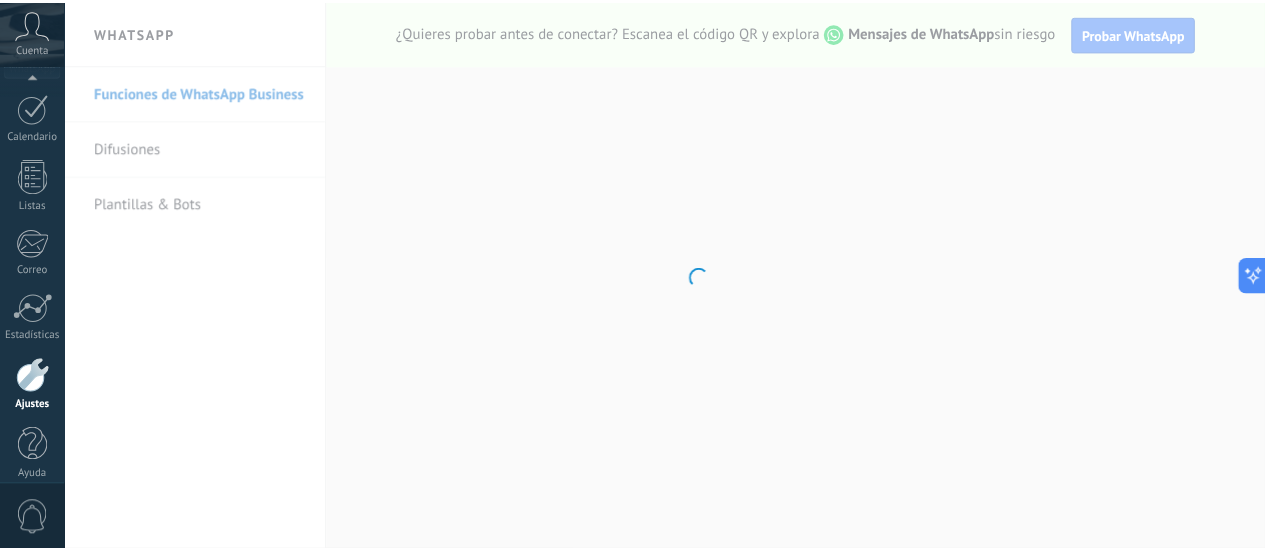 scroll, scrollTop: 279, scrollLeft: 0, axis: vertical 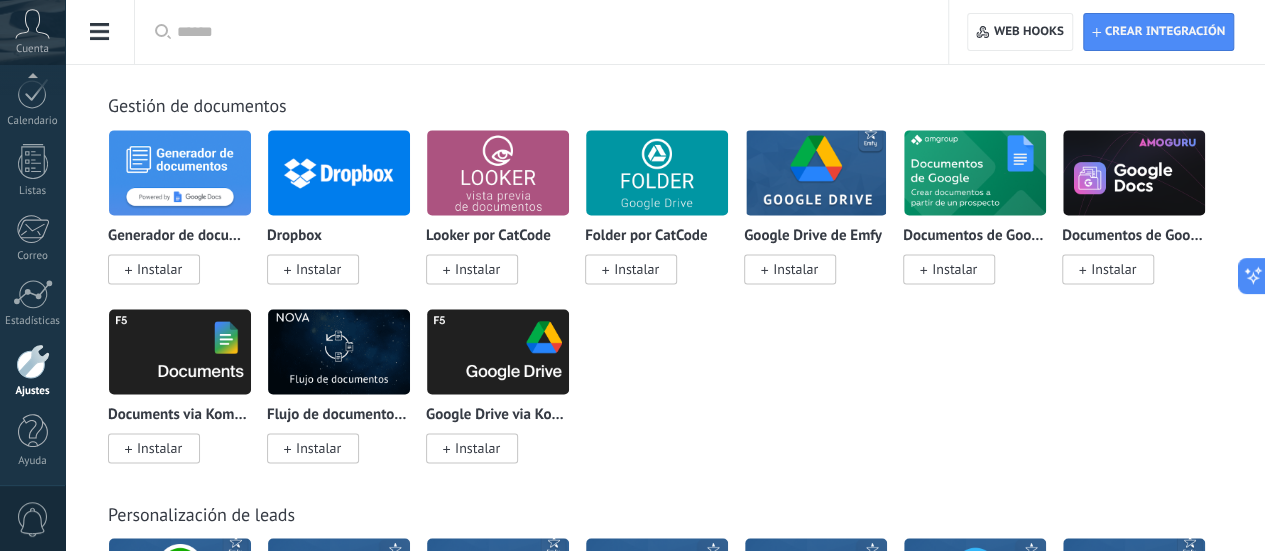 click on "Instalar" at bounding box center [159, -955] 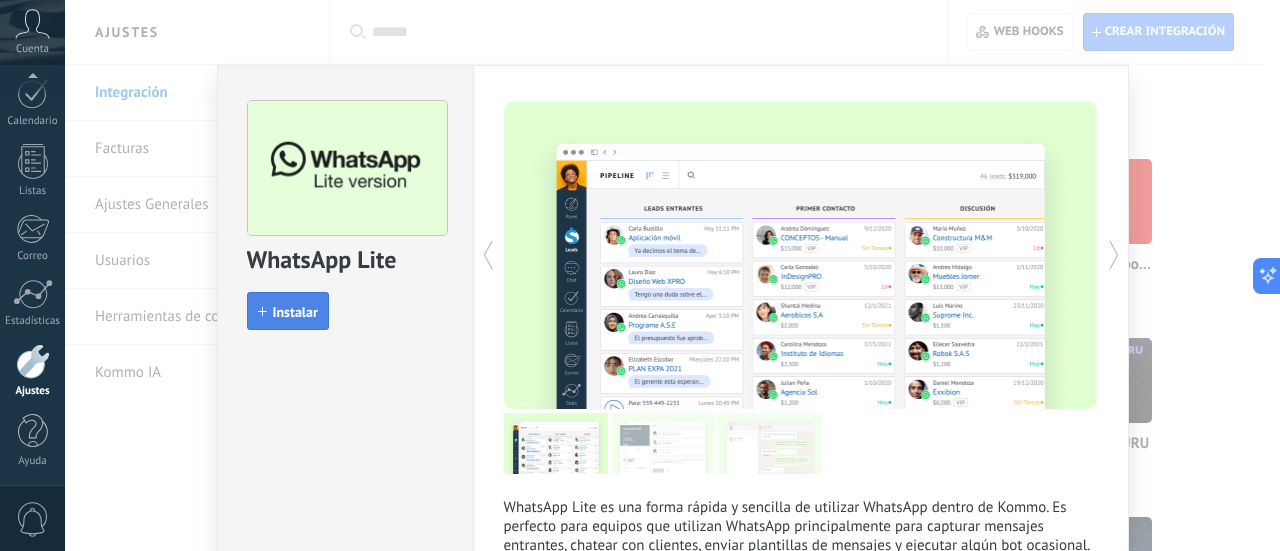 click on "Instalar" at bounding box center (295, 312) 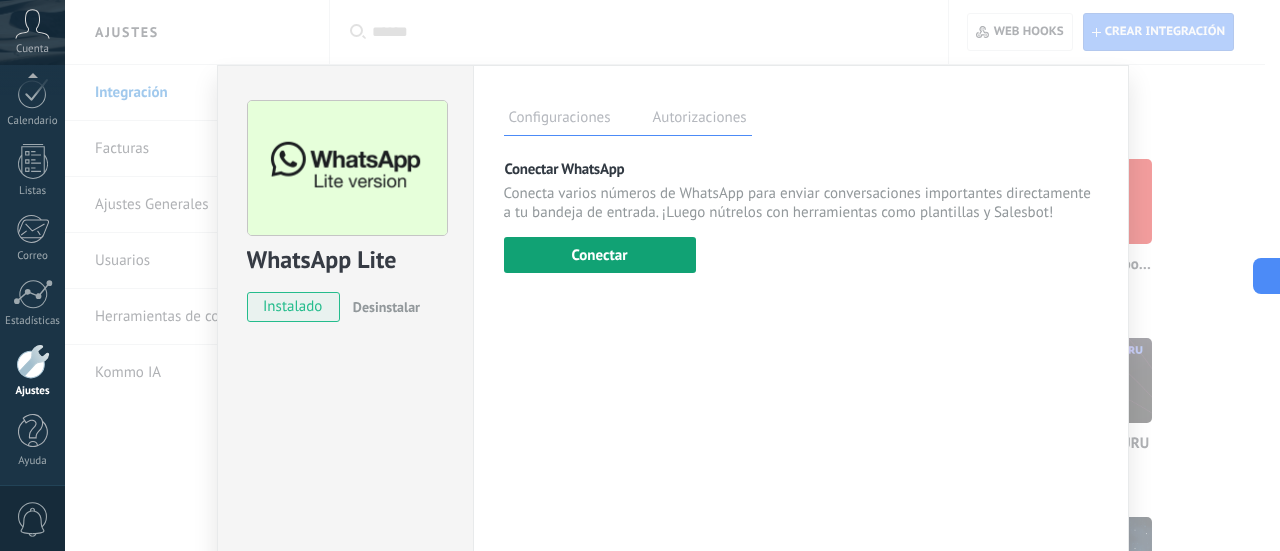 click on "Conectar" at bounding box center [600, 255] 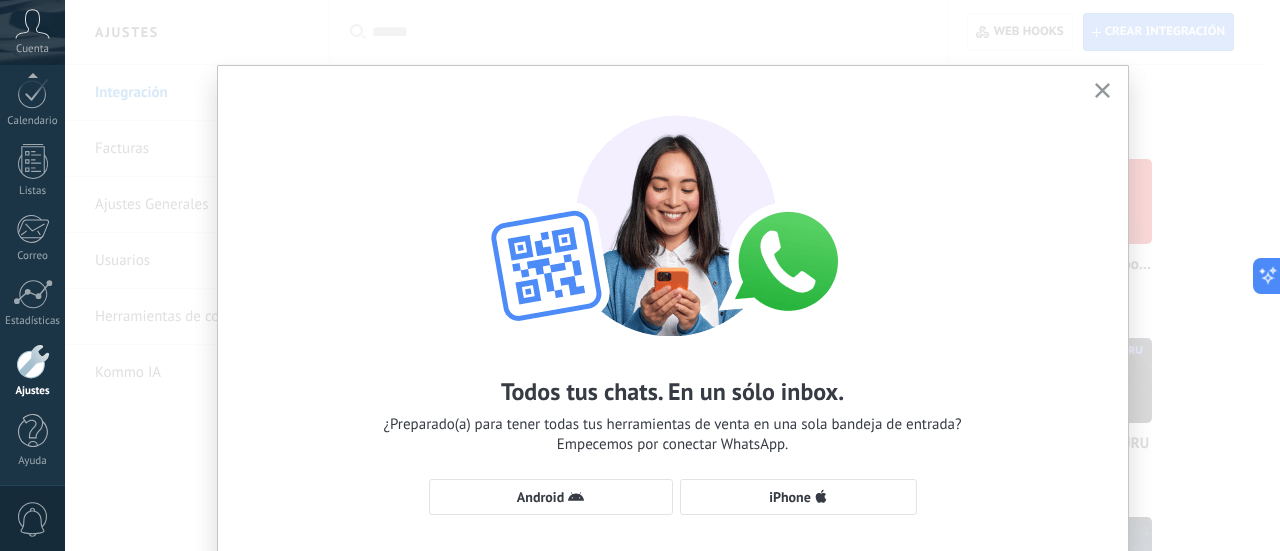 type 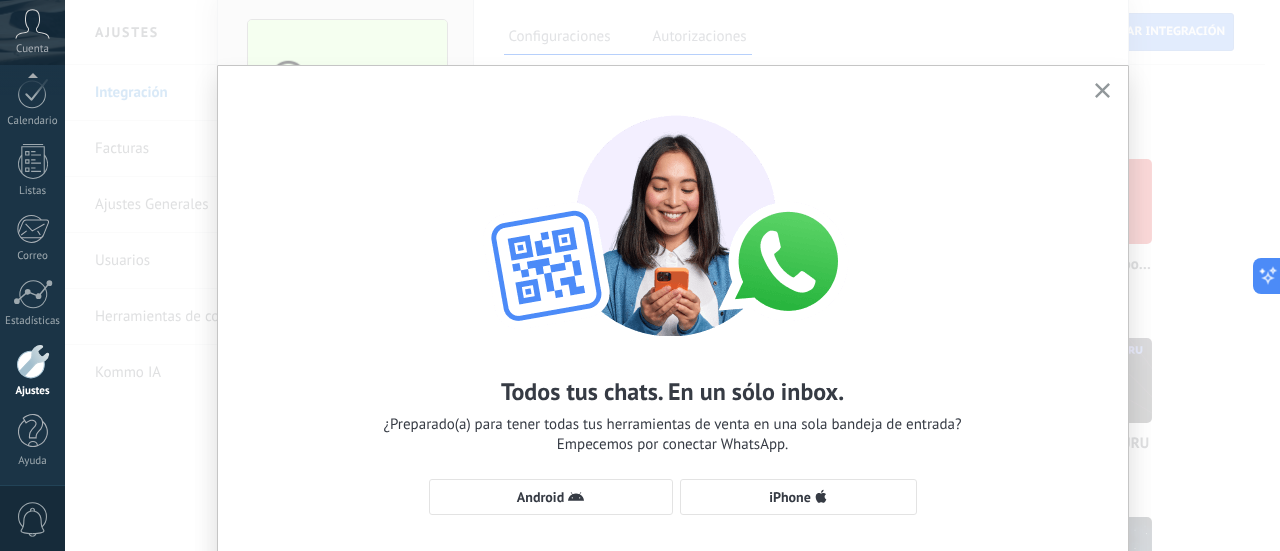 scroll, scrollTop: 120, scrollLeft: 0, axis: vertical 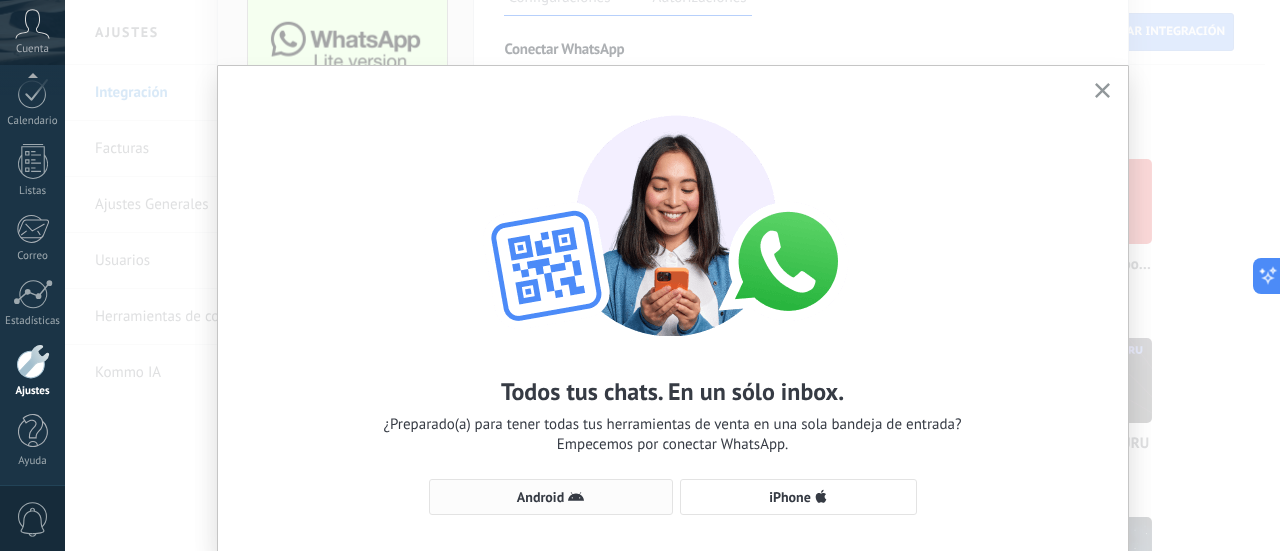 click on "Android" at bounding box center [551, 497] 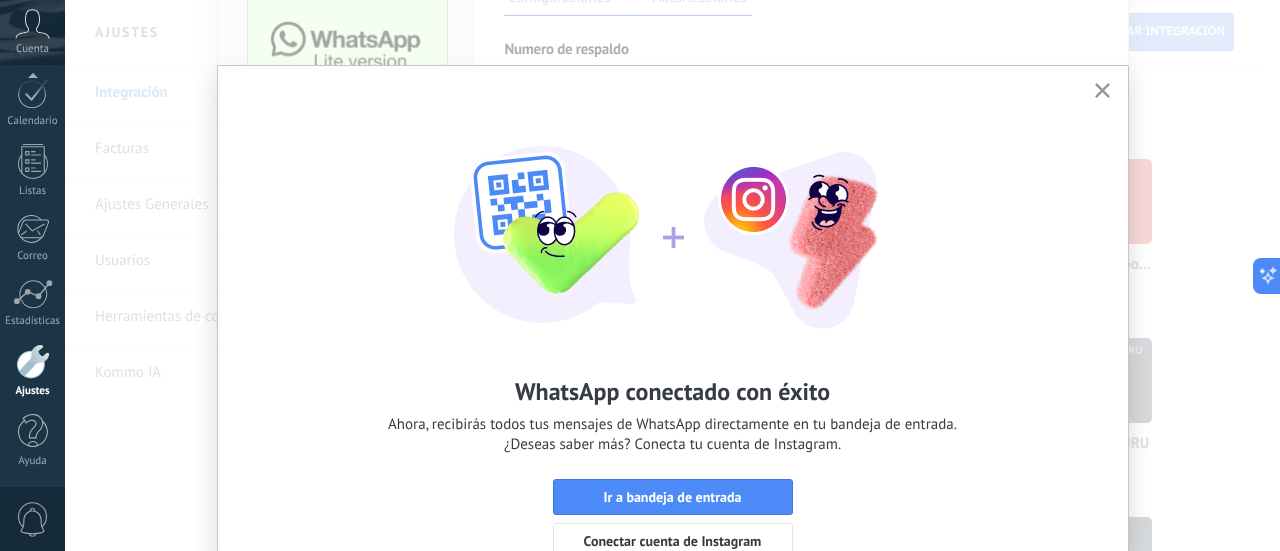 click 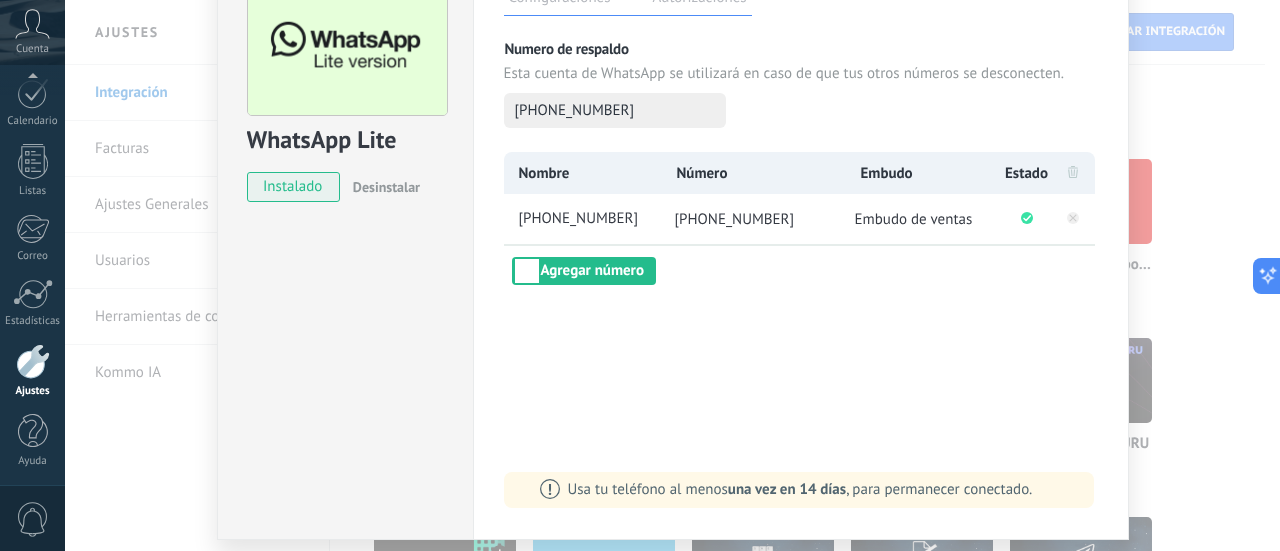 click on "WhatsApp Lite instalado Desinstalar Configuraciones Autorizaciones Esta pestaña registra a los usuarios que han concedido acceso a las integración a esta cuenta. Si deseas remover la posibilidad que un usuario pueda enviar solicitudes a la cuenta en nombre de esta integración, puedes revocar el acceso. Si el acceso a todos los usuarios es revocado, la integración dejará de funcionar. Esta aplicacion está instalada, pero nadie le ha dado acceso aun. Más de 2 mil millones de personas utilizan activamente WhatsApp para conectarse con amigos, familiares y empresas. Esta integración agrega el chat más popular a tu arsenal de comunicación: captura automáticamente leads desde los mensajes entrantes, comparte el acceso al chat con todo tu equipo y potencia todo con las herramientas integradas de Kommo, como el botón de compromiso y Salesbot. más _:  Guardar Numero de respaldo Esta cuenta de WhatsApp se utilizará en caso de que tus otros números se desconecten.   [PHONE_NUMBER] Nombre Número Embudo" at bounding box center [672, 275] 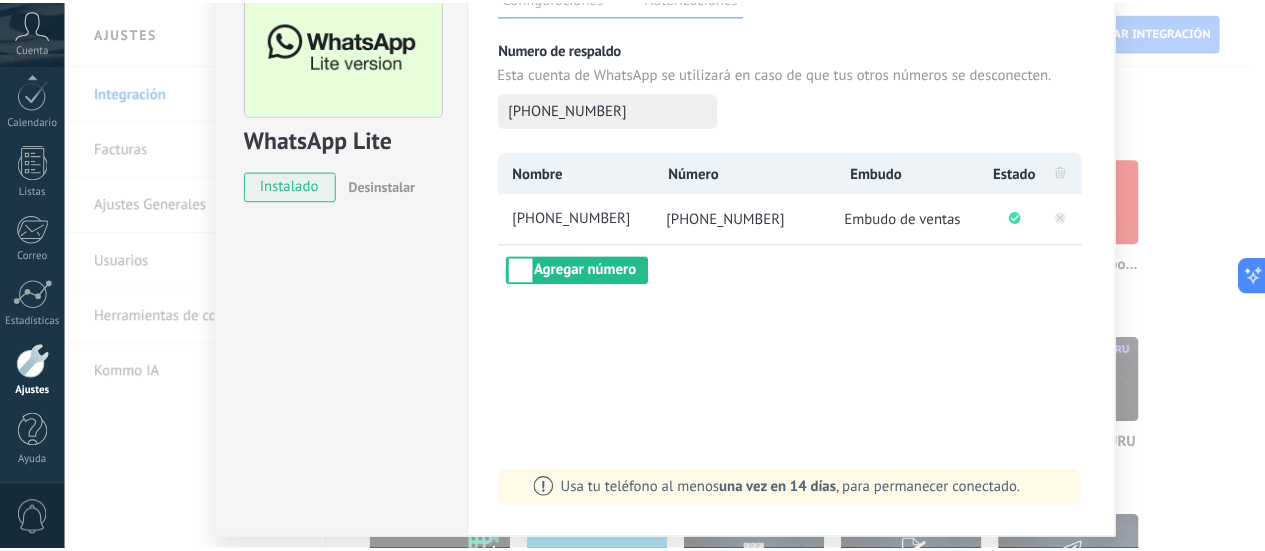 scroll, scrollTop: 0, scrollLeft: 0, axis: both 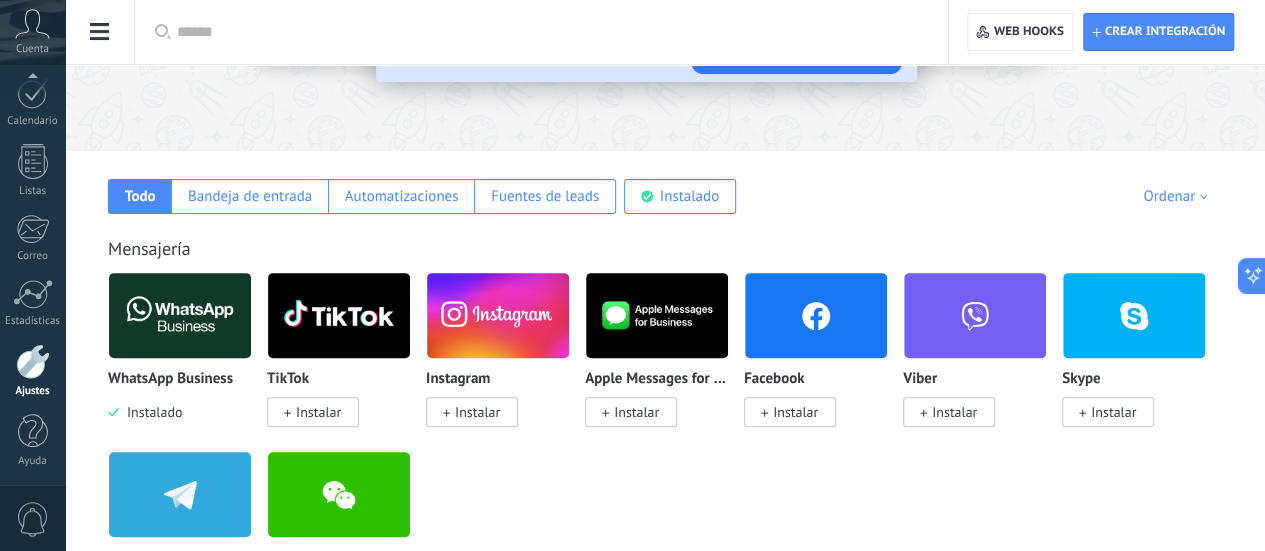 click on "Instalar" at bounding box center (795, 412) 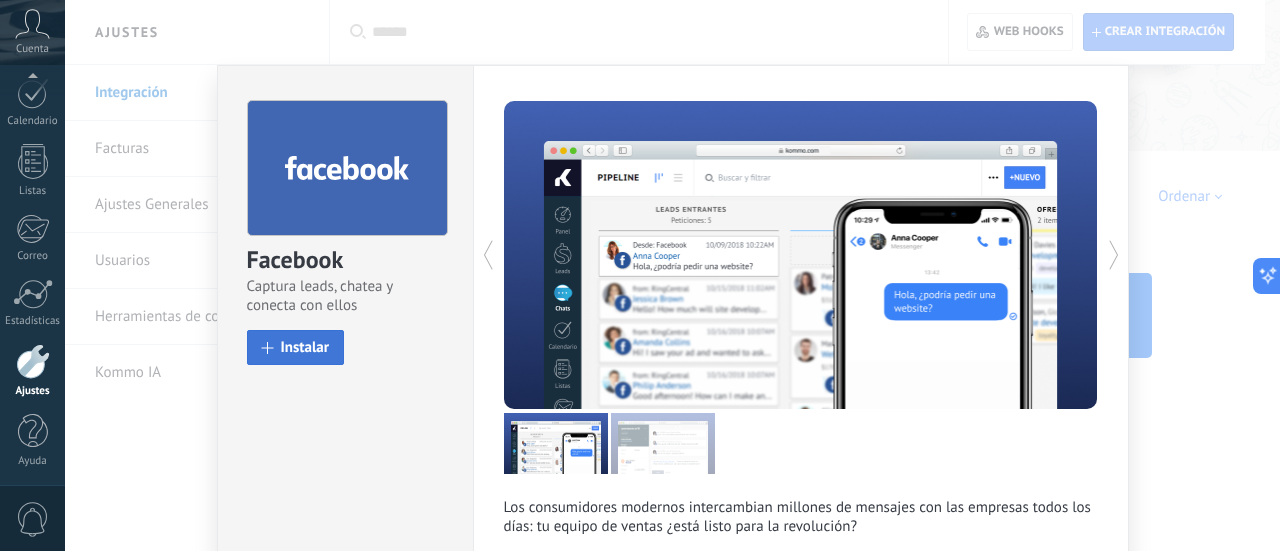 click on "Instalar" at bounding box center [305, 347] 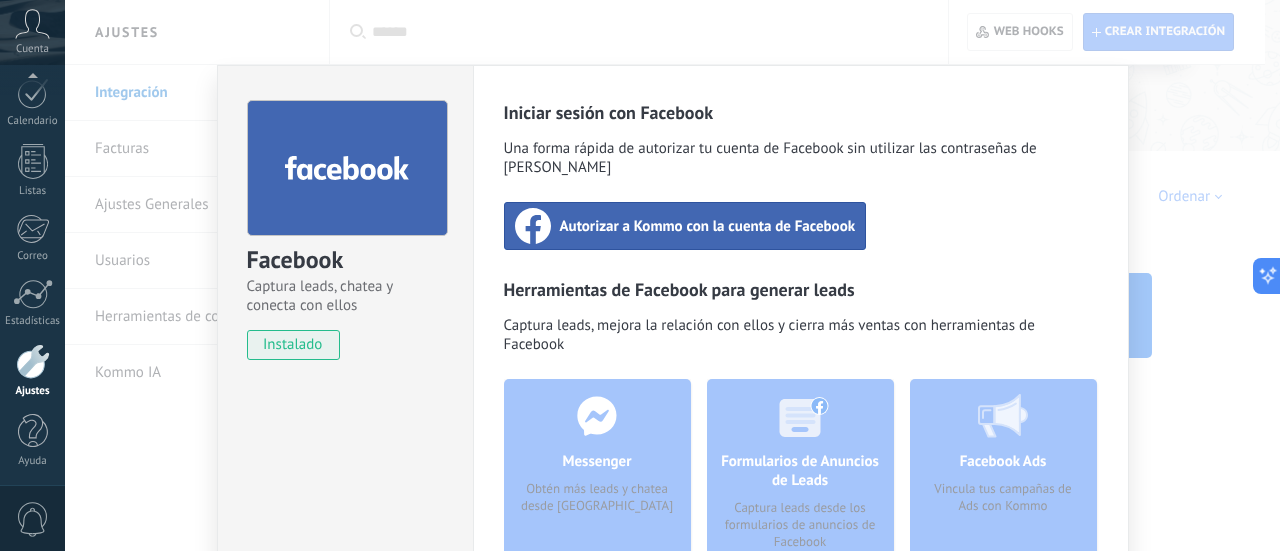 click on "Autorizar a Kommo con la cuenta de Facebook" at bounding box center [708, 226] 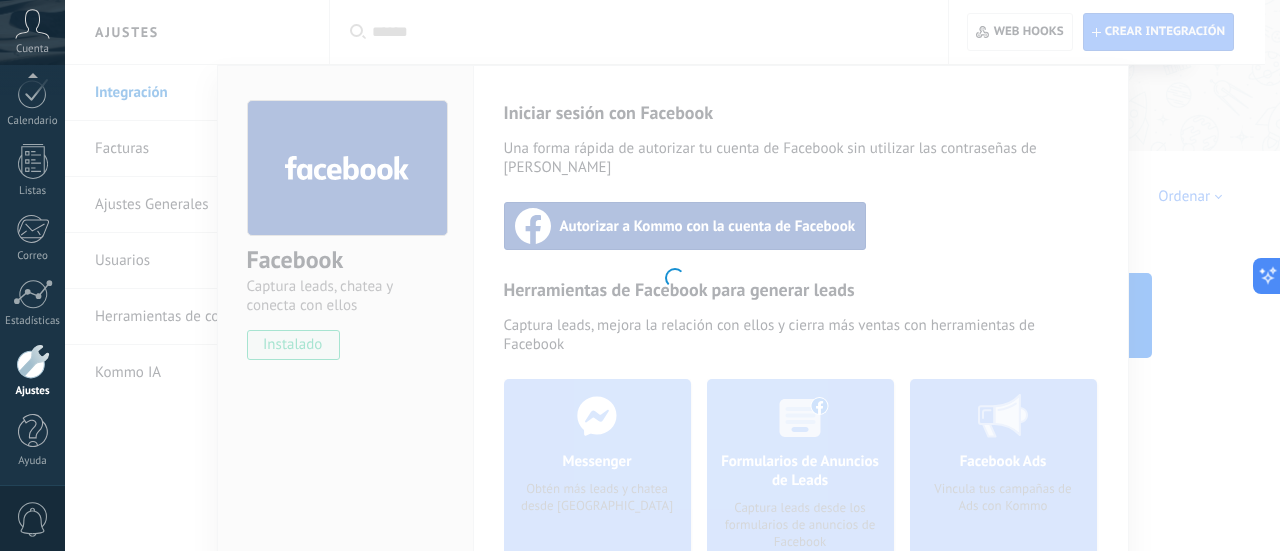 click at bounding box center (672, 275) 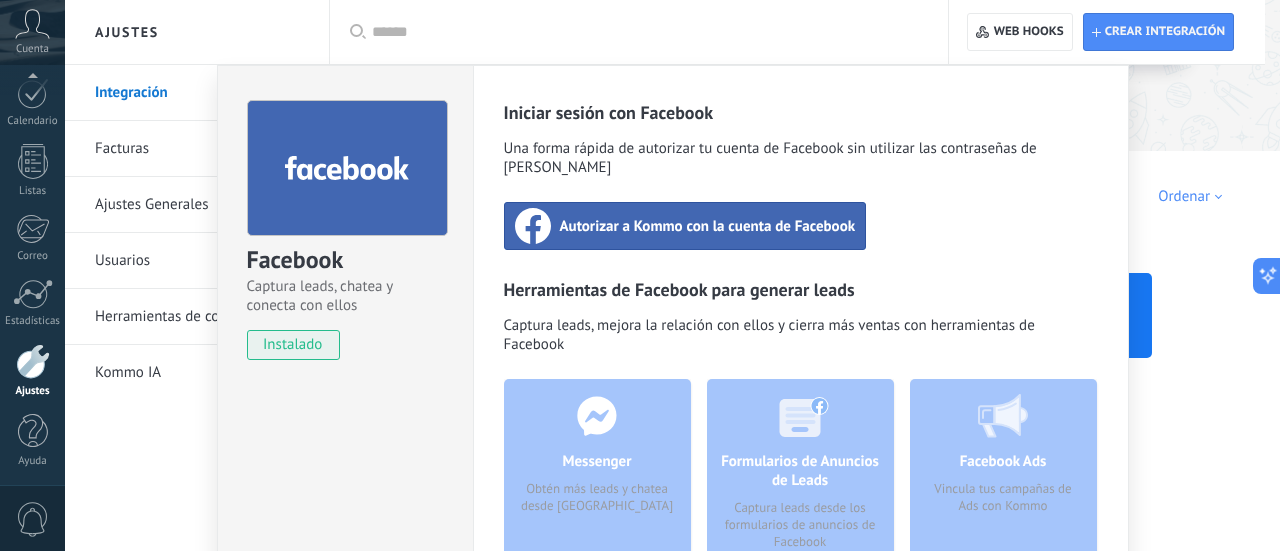 click on "Autorizar a Kommo con la cuenta de Facebook" at bounding box center [708, 226] 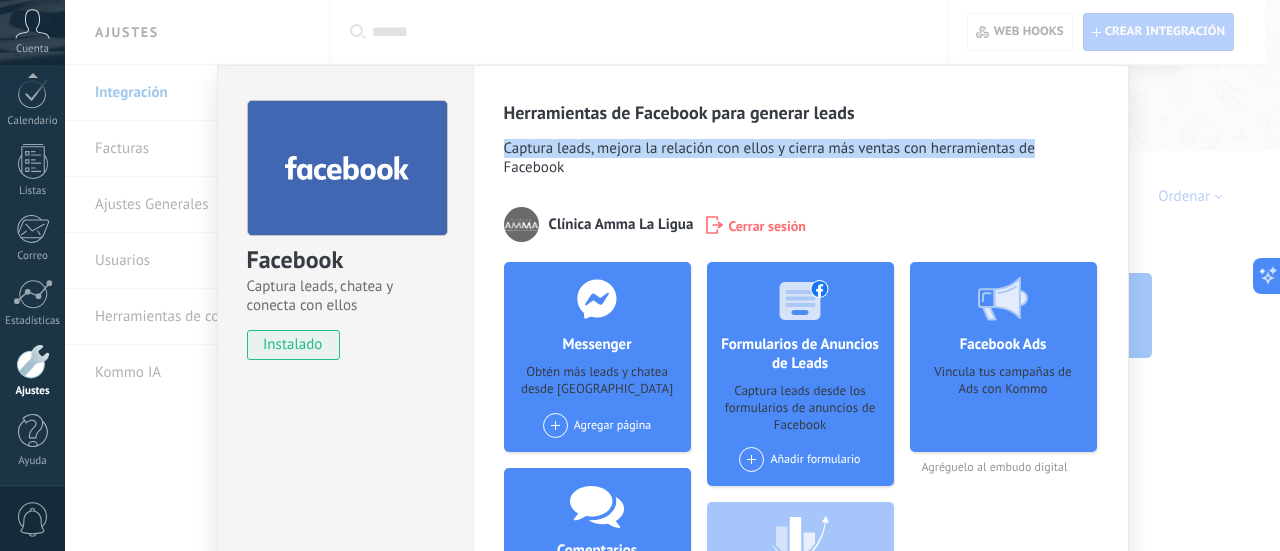 drag, startPoint x: 1279, startPoint y: 56, endPoint x: 1279, endPoint y: 159, distance: 103 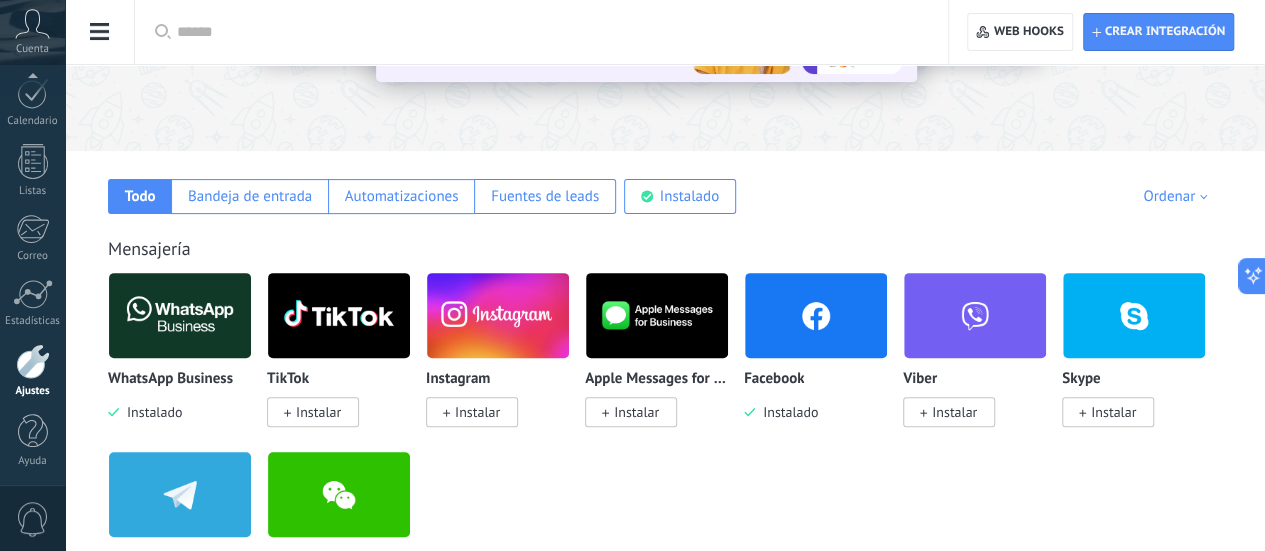 click at bounding box center [816, 315] 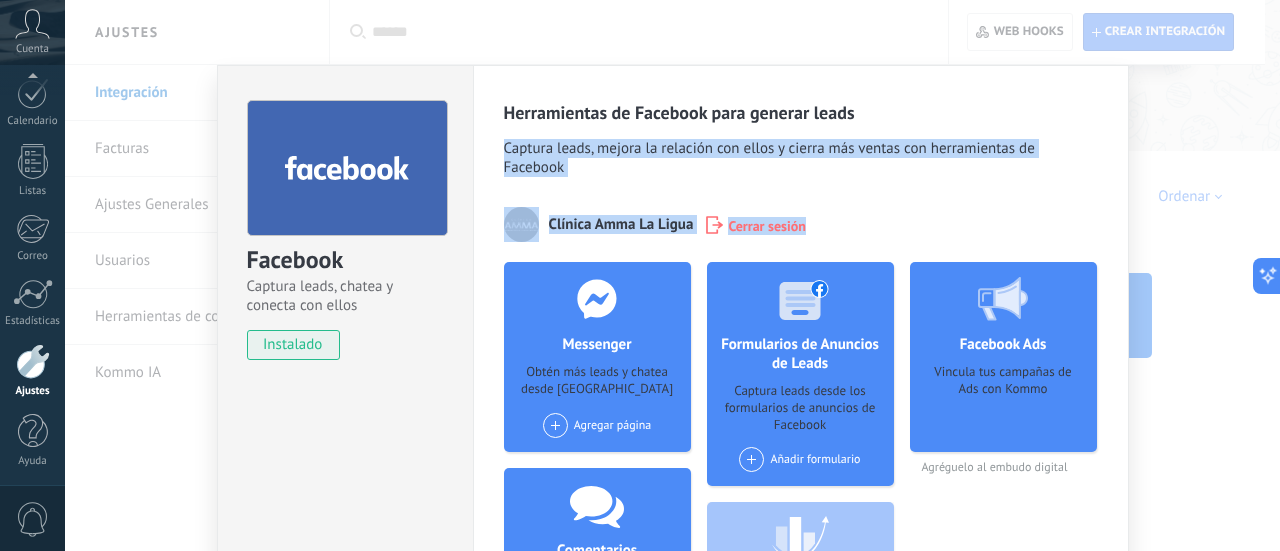 drag, startPoint x: 1279, startPoint y: 71, endPoint x: 1279, endPoint y: 221, distance: 150 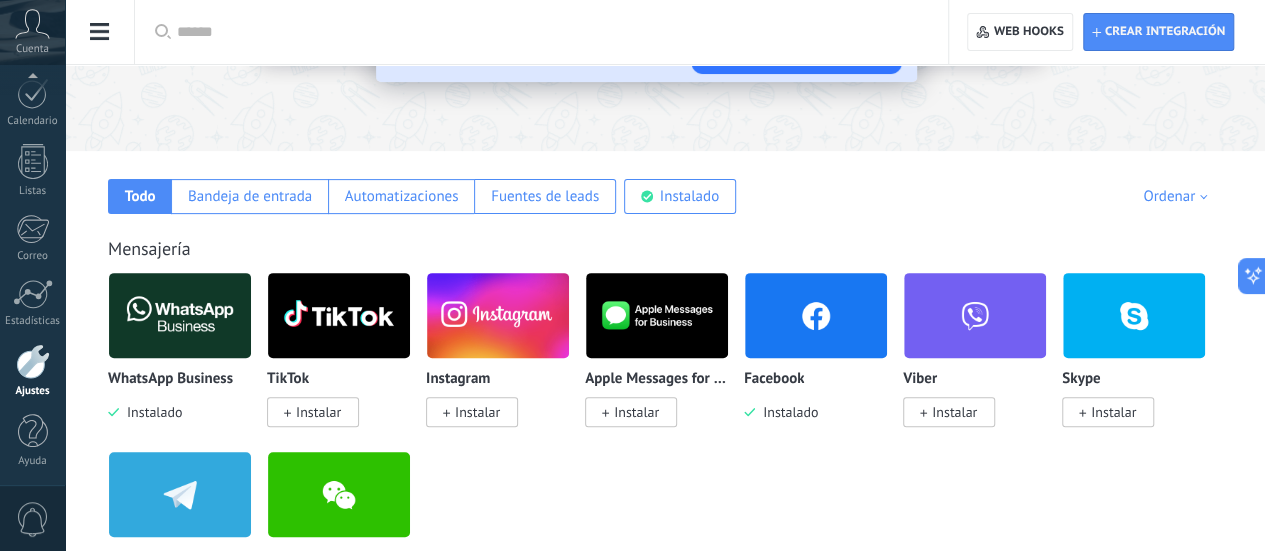 click at bounding box center (816, 315) 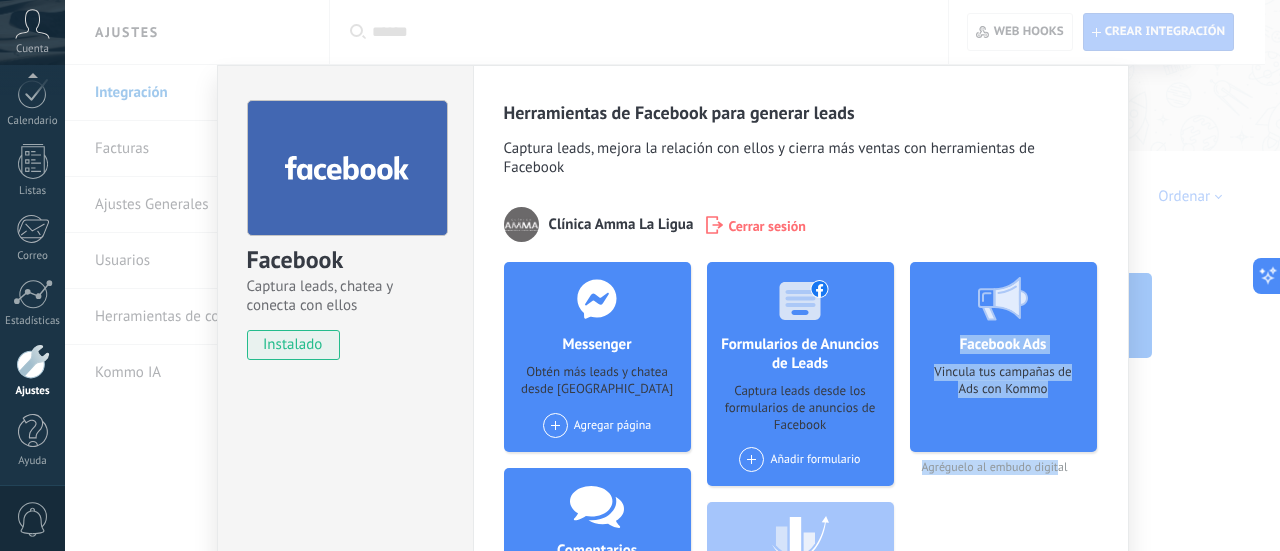 drag, startPoint x: 1101, startPoint y: 323, endPoint x: 1056, endPoint y: 467, distance: 150.8675 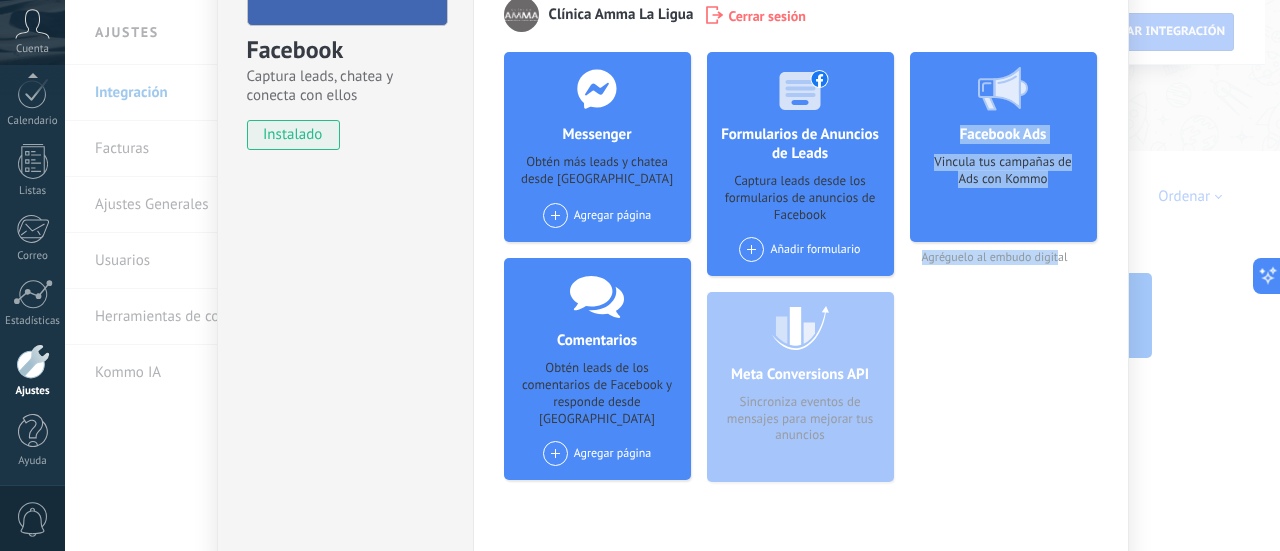 scroll, scrollTop: 240, scrollLeft: 0, axis: vertical 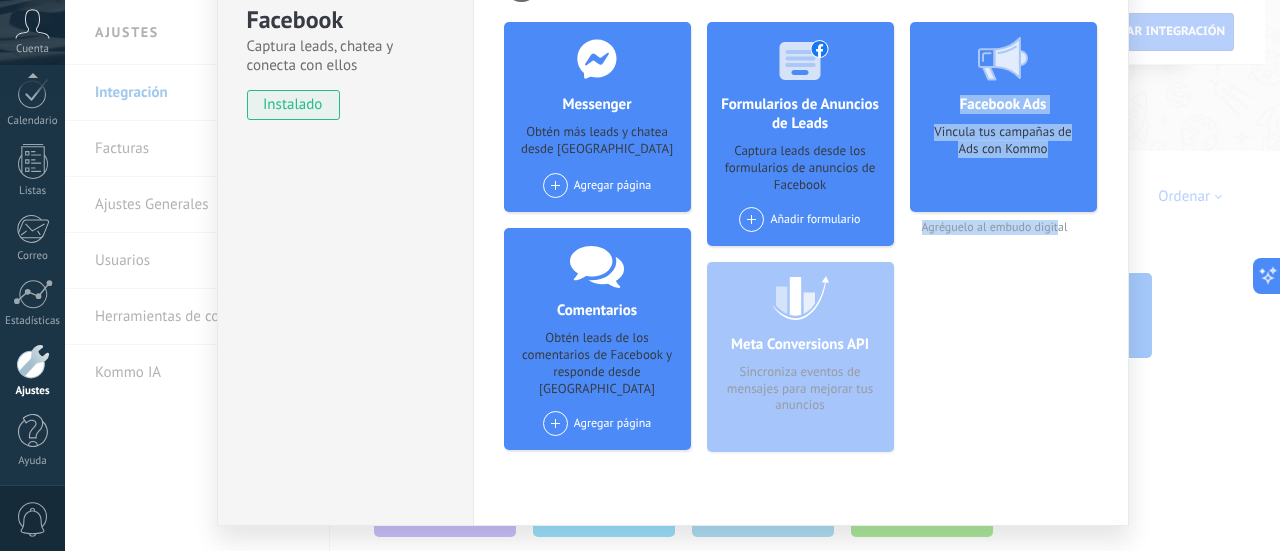 click on "Facebook Ads Vincula tus campañas de Ads con Kommo Agréguelo al embudo digital" at bounding box center (1003, 245) 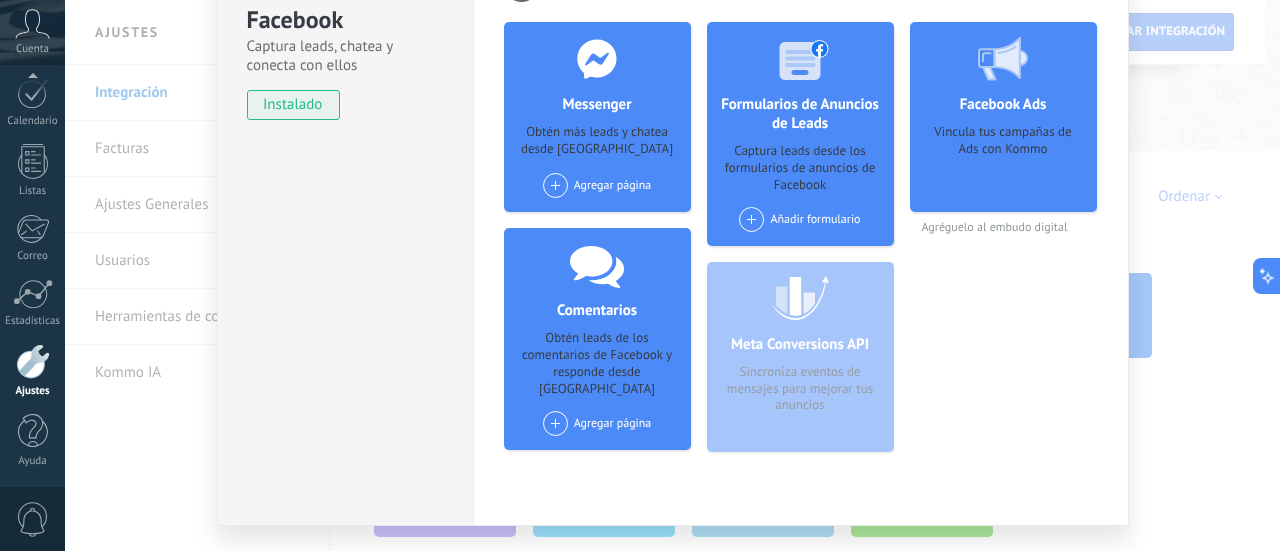 click at bounding box center (555, 185) 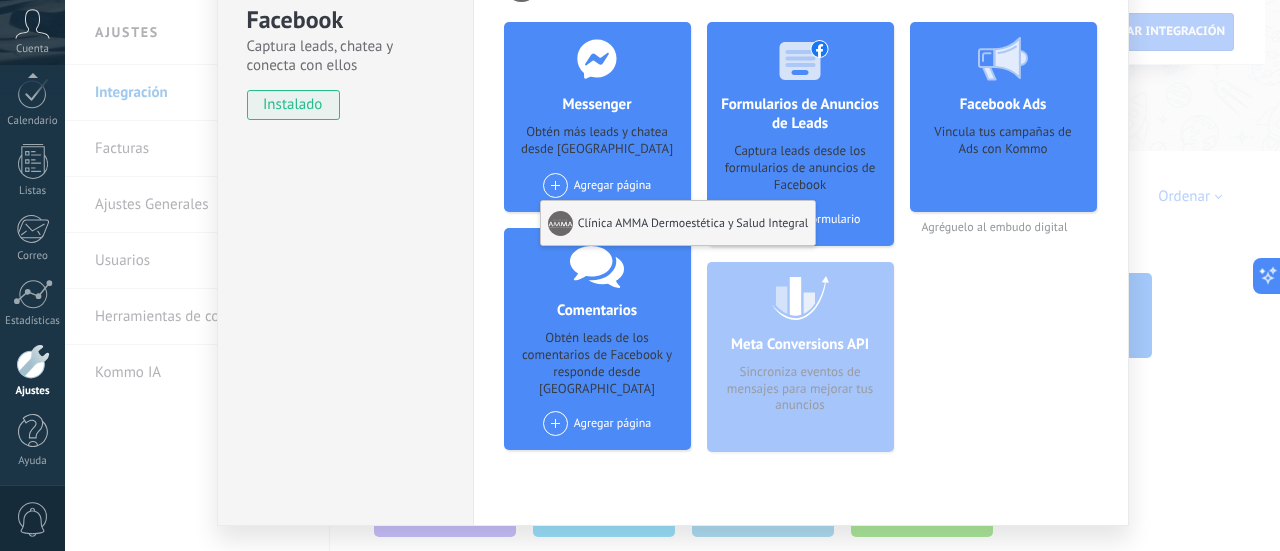 click at bounding box center [560, 223] 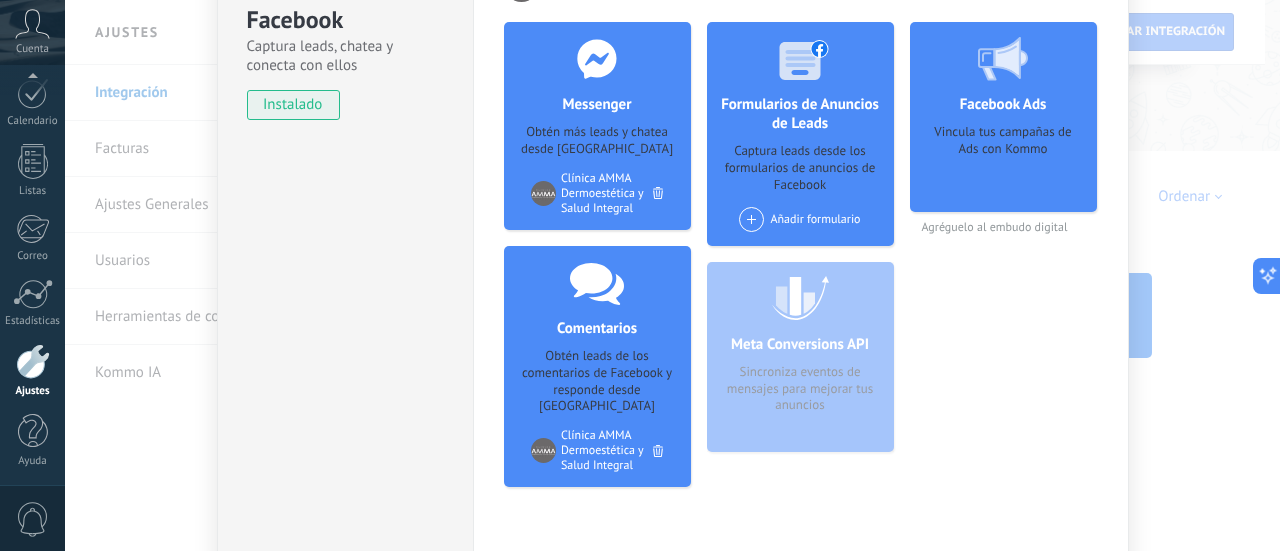 click on "Facebook Captura leads, chatea y conecta con ellos instalado Desinstalar Herramientas de Facebook para generar leads Captura leads, mejora la relación con ellos y cierra más ventas con herramientas de Facebook Clínica Amma La Ligua Cerrar sesión Messenger Obtén más leads y chatea desde Kommo Agregar página Clínica AMMA Dermoestética y Salud Integral Comentarios Obtén leads de los comentarios de Facebook y responde desde Kommo Agregar página Clínica AMMA Dermoestética y Salud Integral Formularios de Anuncios de Leads Captura leads desde los formularios de anuncios de Facebook Añadir formulario Meta Conversions API Sincroniza eventos de mensajes para mejorar tus anuncios Facebook Ads Vincula tus campañas de Ads con Kommo Agréguelo al embudo digital más" at bounding box center [672, 275] 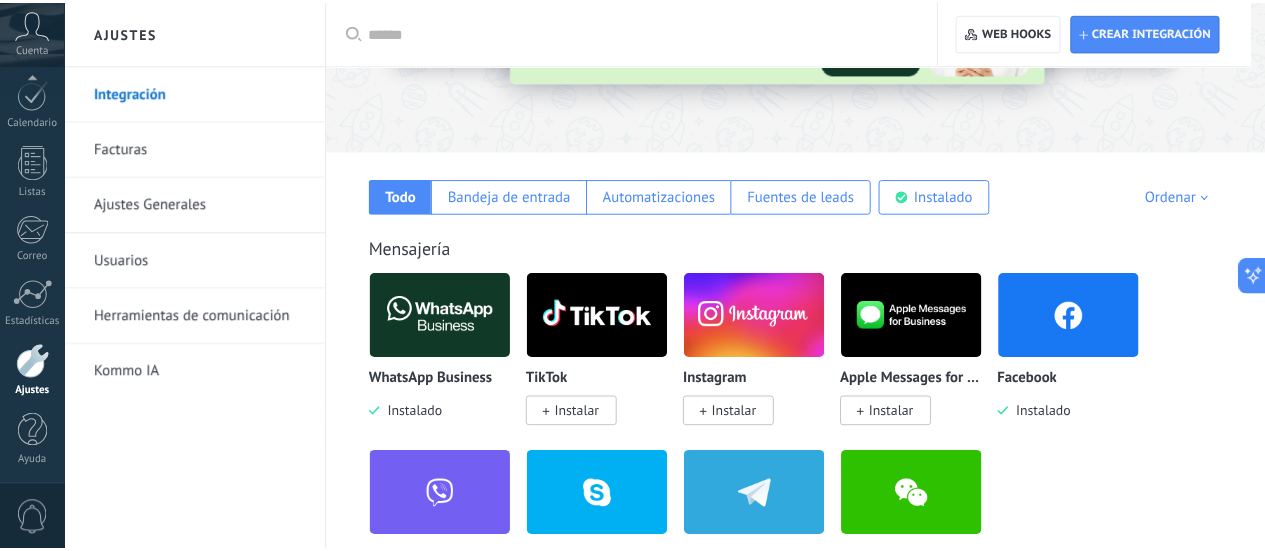 scroll, scrollTop: 0, scrollLeft: 0, axis: both 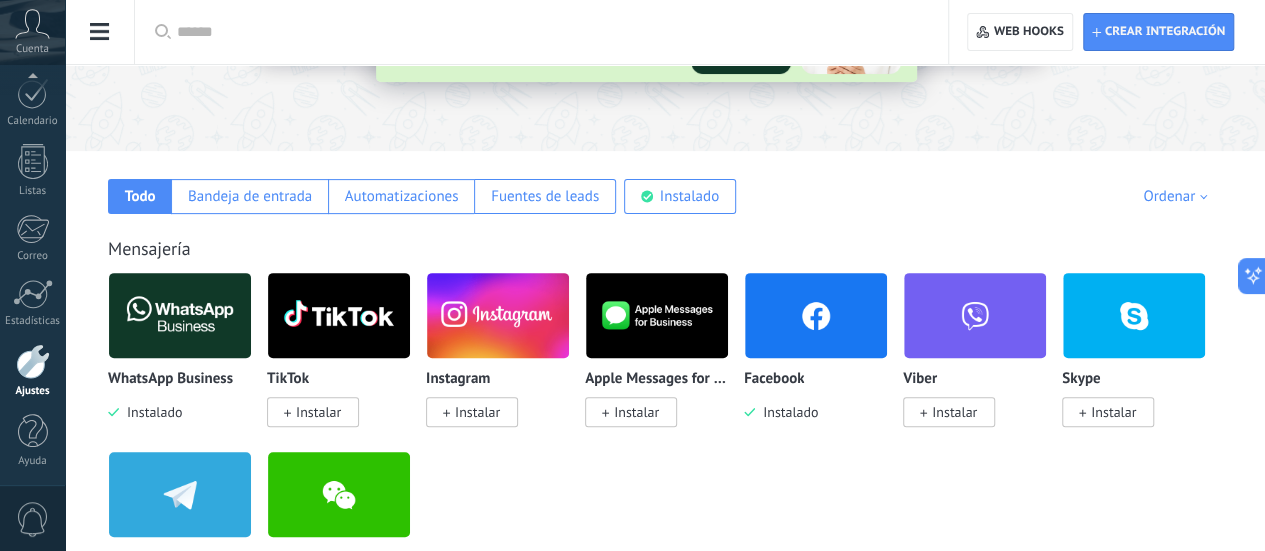 click on "Instalar" at bounding box center [477, 412] 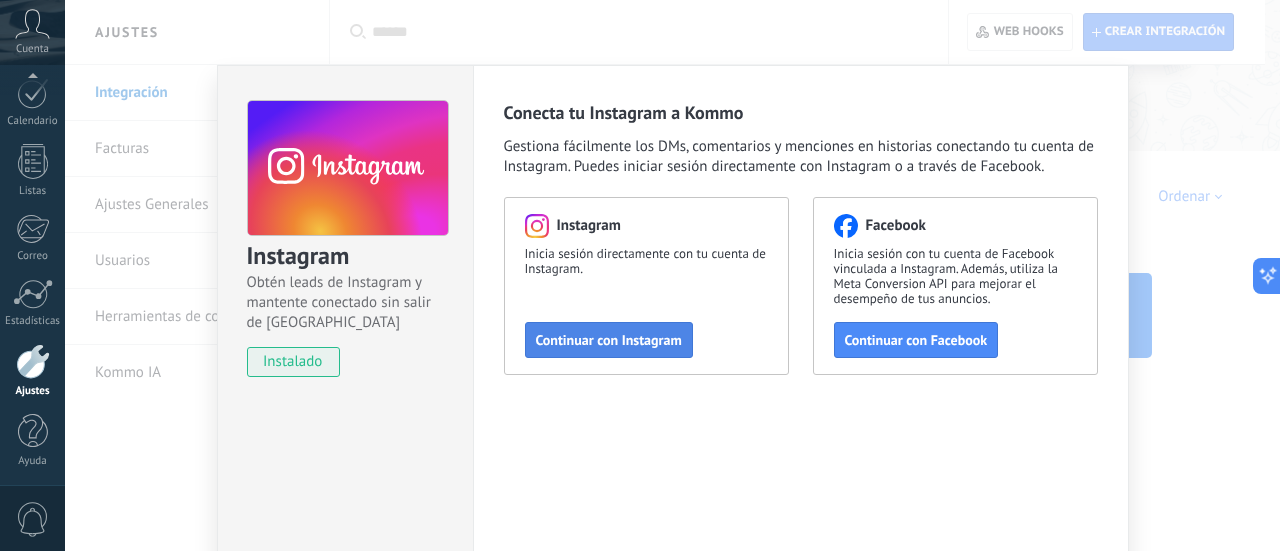 click on "Continuar con Instagram" at bounding box center (609, 340) 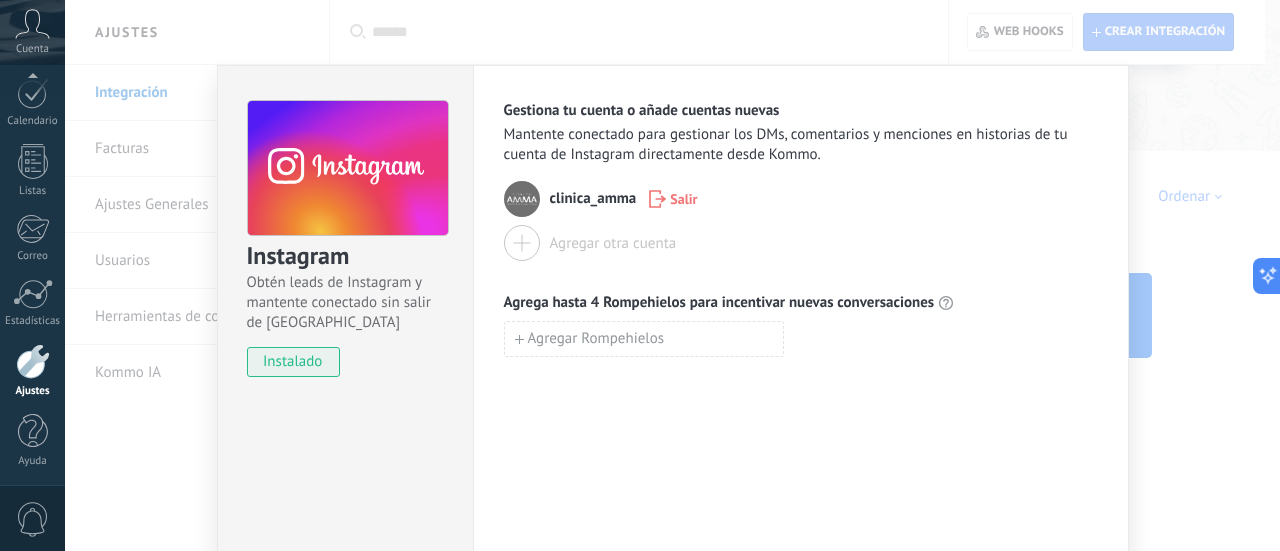 click on "Instagram Obtén leads de Instagram y mantente conectado sin salir de Kommo instalado Gestiona tu cuenta o añade cuentas nuevas Mantente conectado para gestionar los DMs, comentarios y menciones en historias de tu cuenta de Instagram directamente desde Kommo. clinica_amma [PERSON_NAME] otra cuenta Agrega hasta 4 Rompehielos para incentivar nuevas conversaciones Agregar Rompehielos" at bounding box center [672, 275] 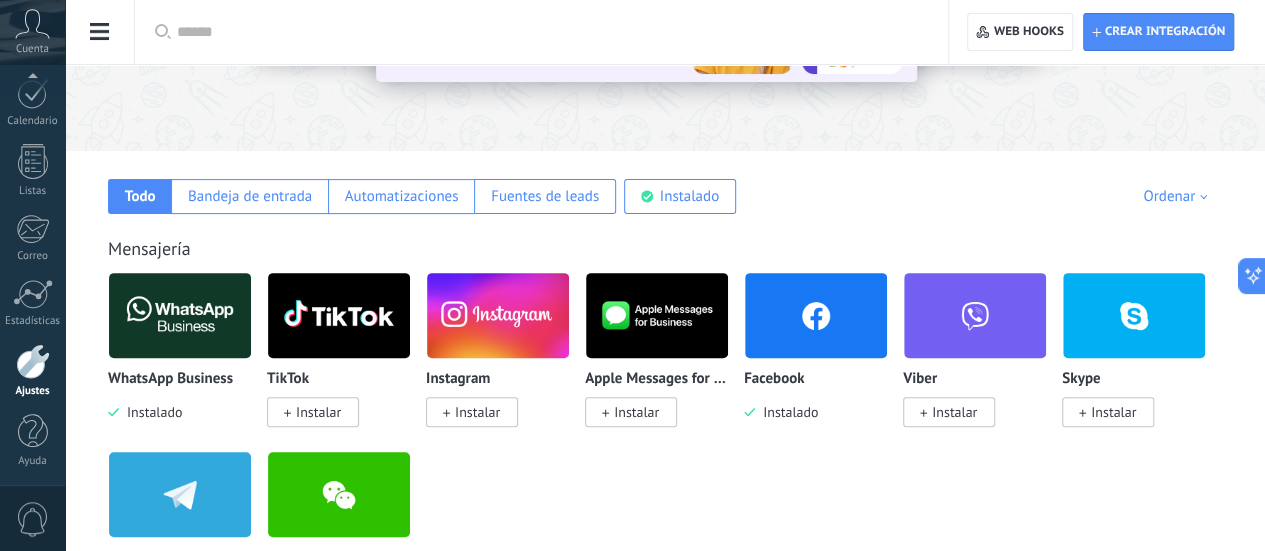 scroll, scrollTop: 0, scrollLeft: 0, axis: both 